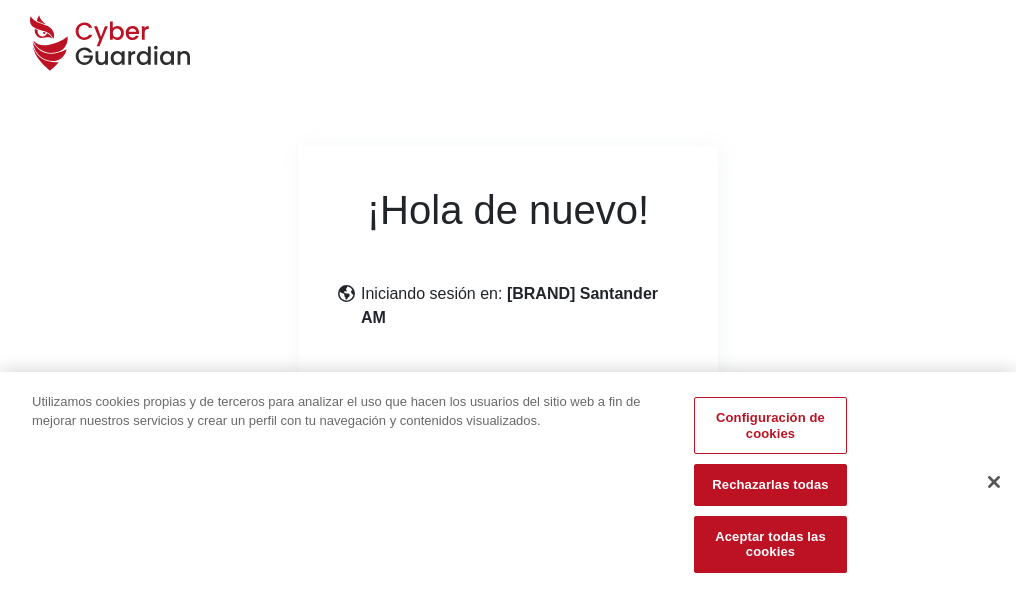 scroll, scrollTop: 245, scrollLeft: 0, axis: vertical 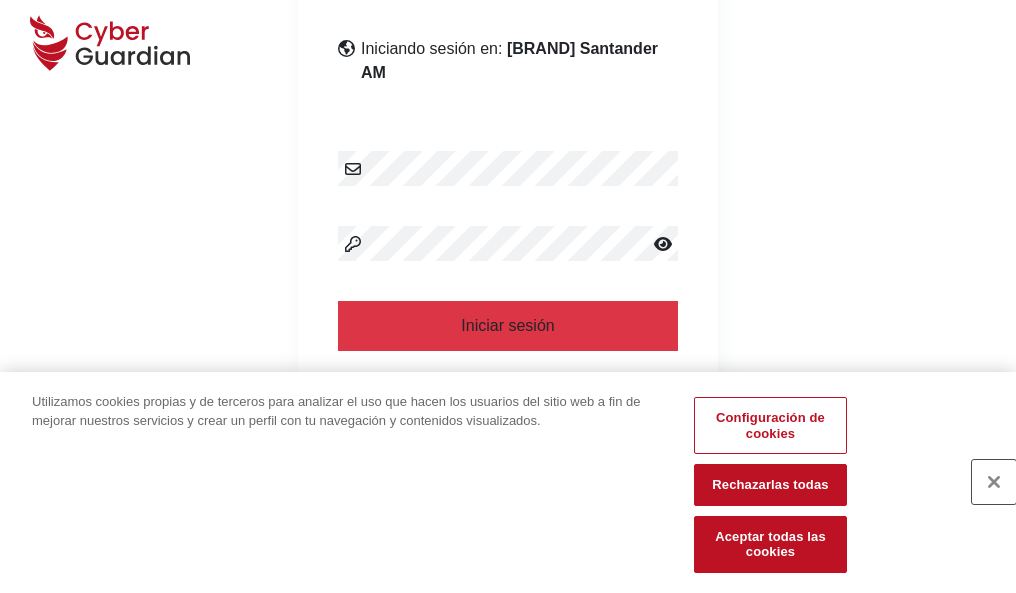 click at bounding box center (994, 482) 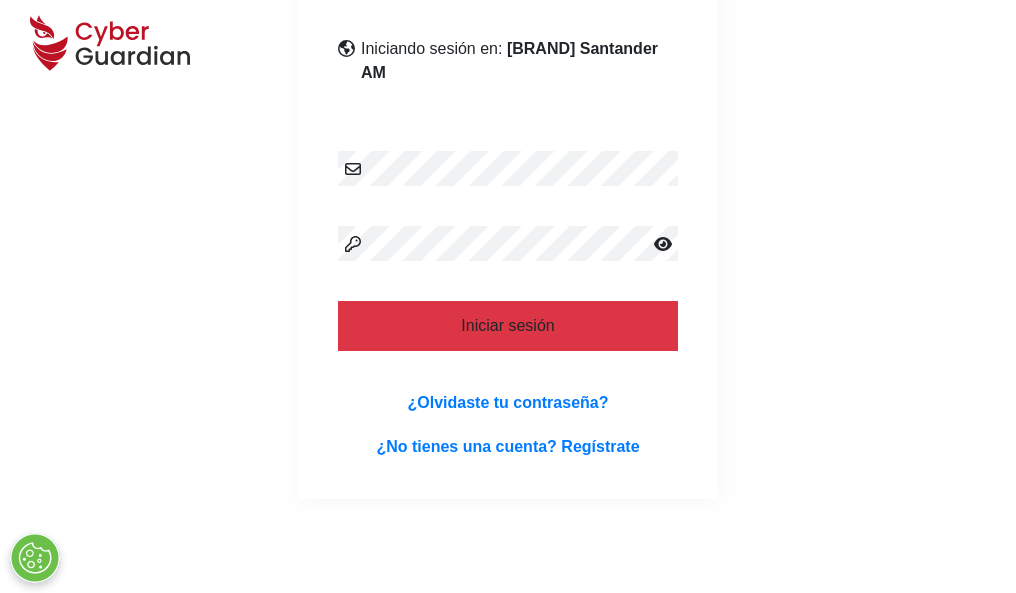 scroll, scrollTop: 389, scrollLeft: 0, axis: vertical 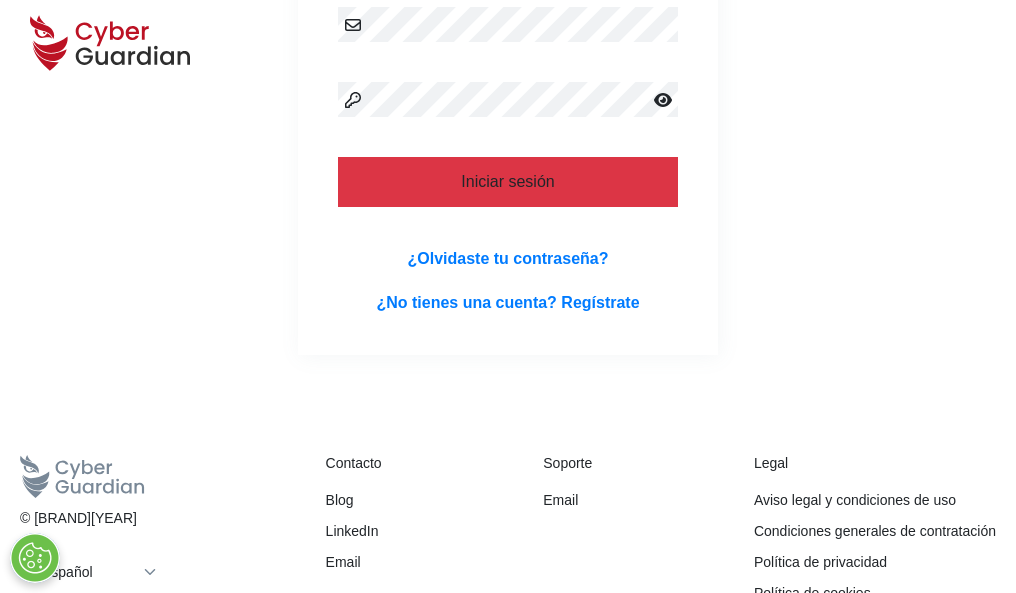 type 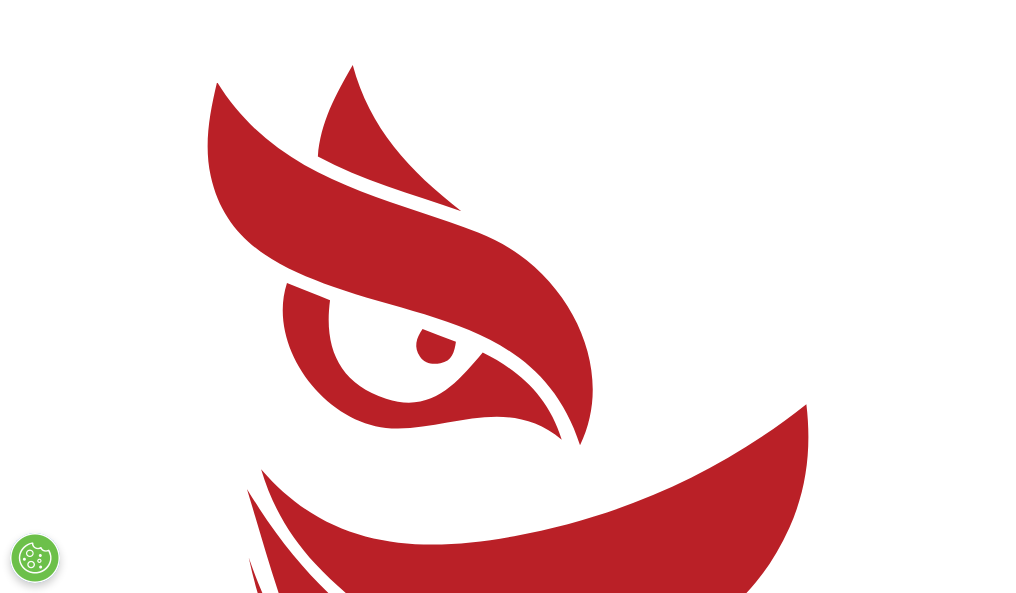 scroll, scrollTop: 0, scrollLeft: 0, axis: both 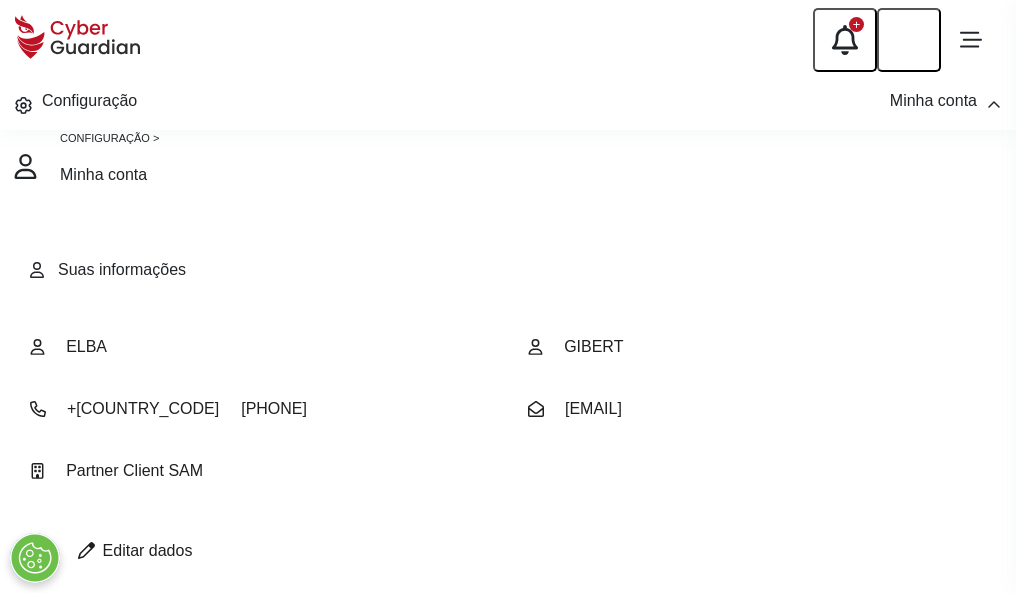 click at bounding box center (86, 550) 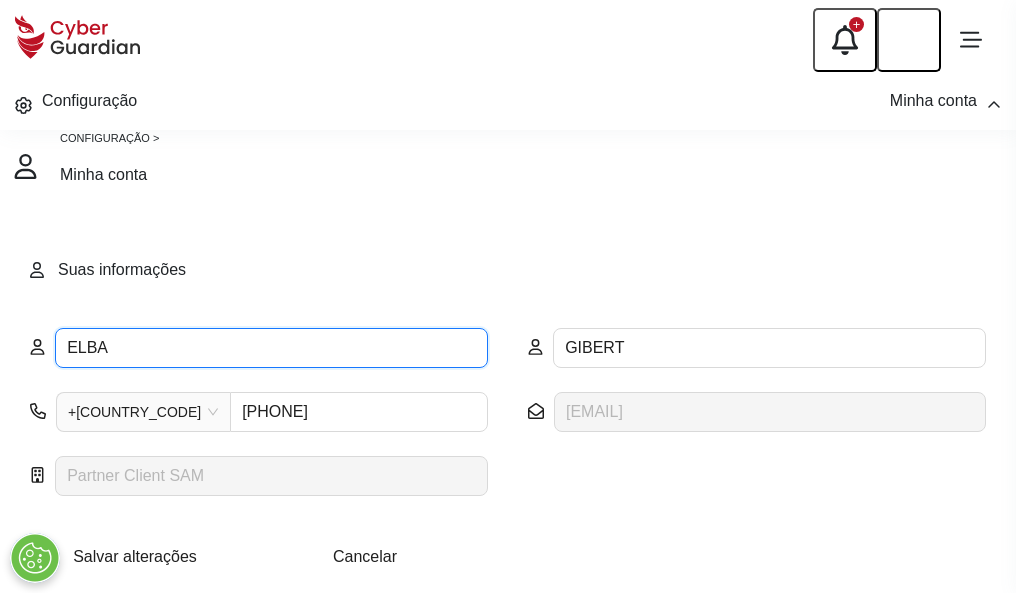 click on "ELBA" at bounding box center (271, 348) 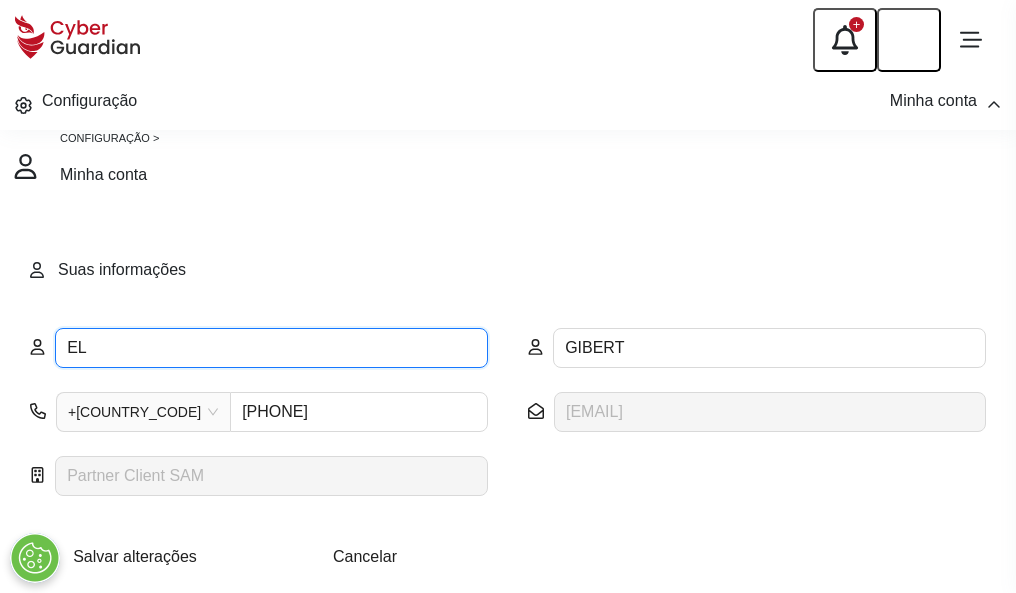 type on "E" 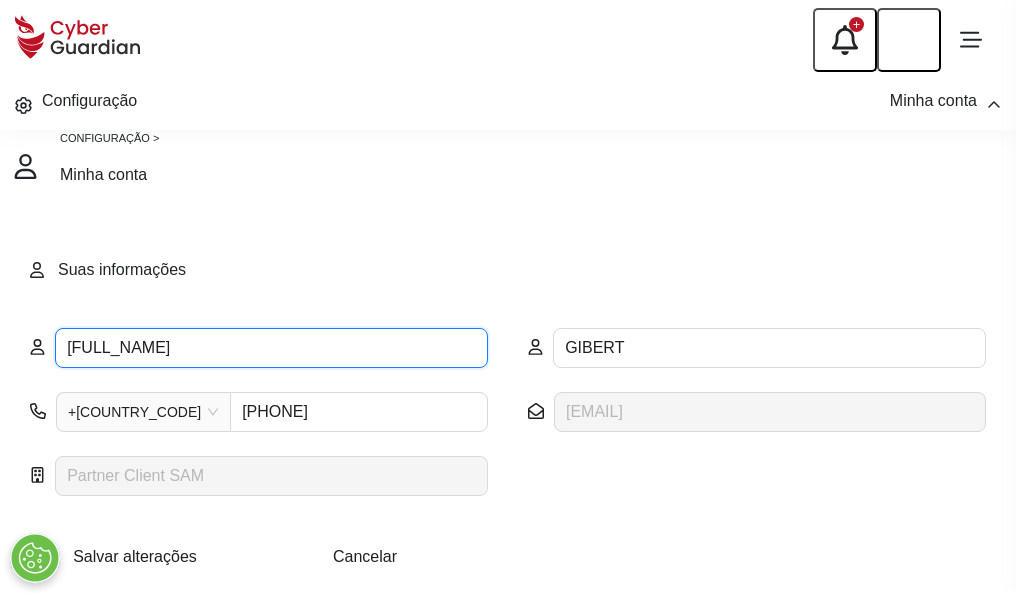 type on "Sebastian" 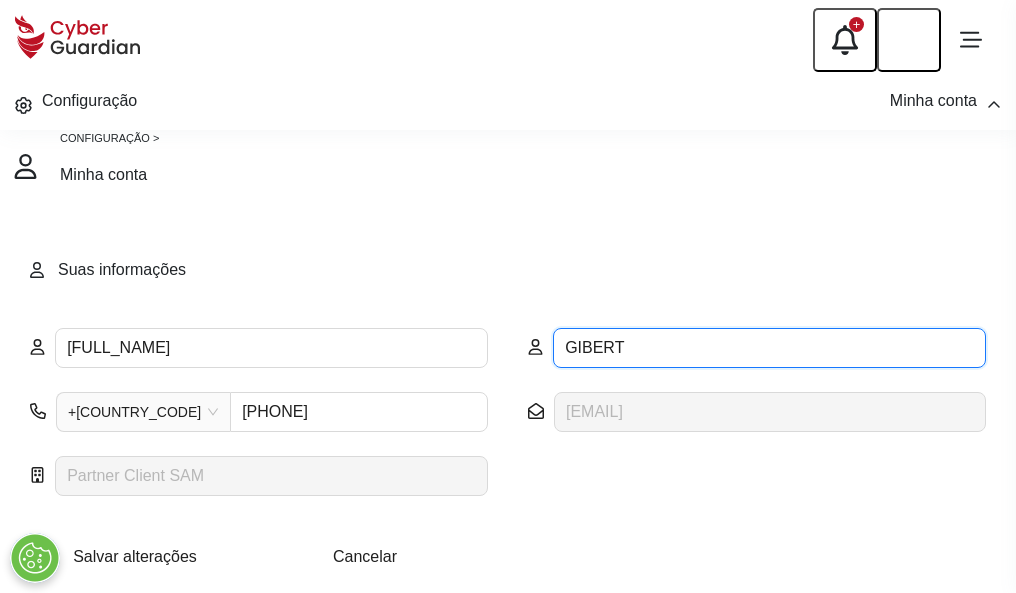 click on "GIBERT" at bounding box center [769, 348] 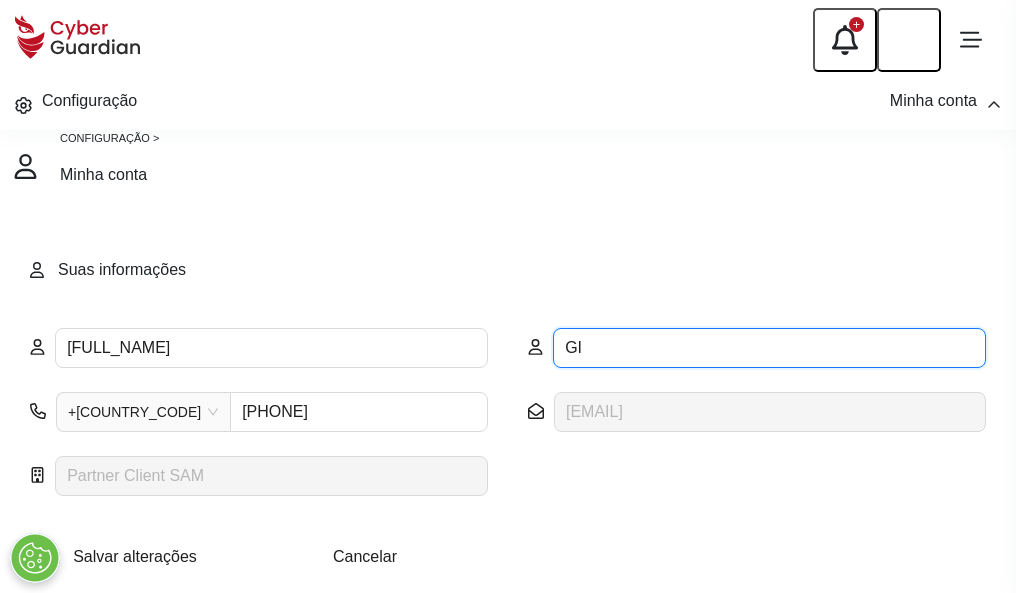 type on "G" 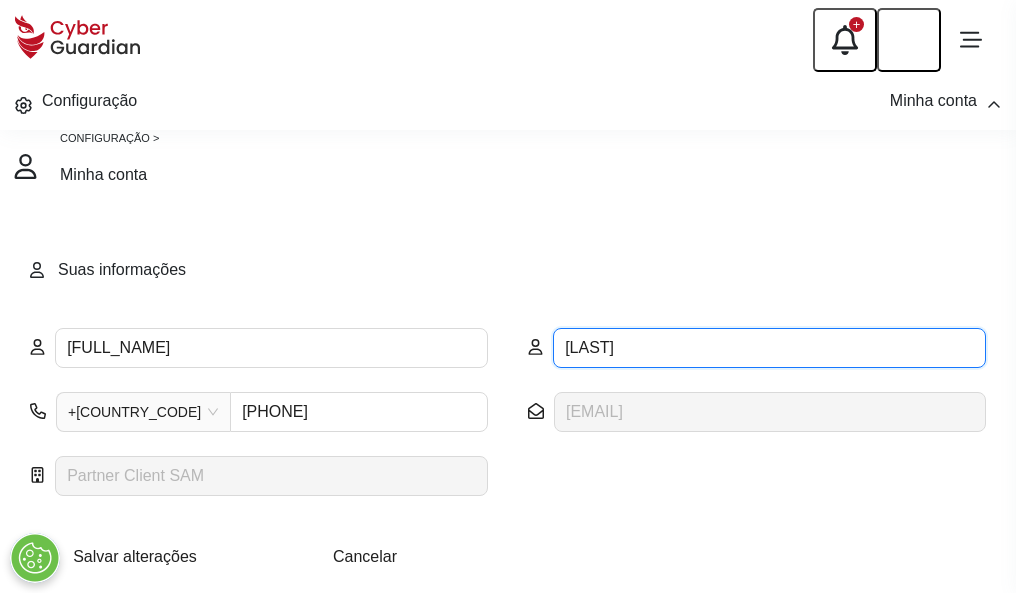 type on "Benet" 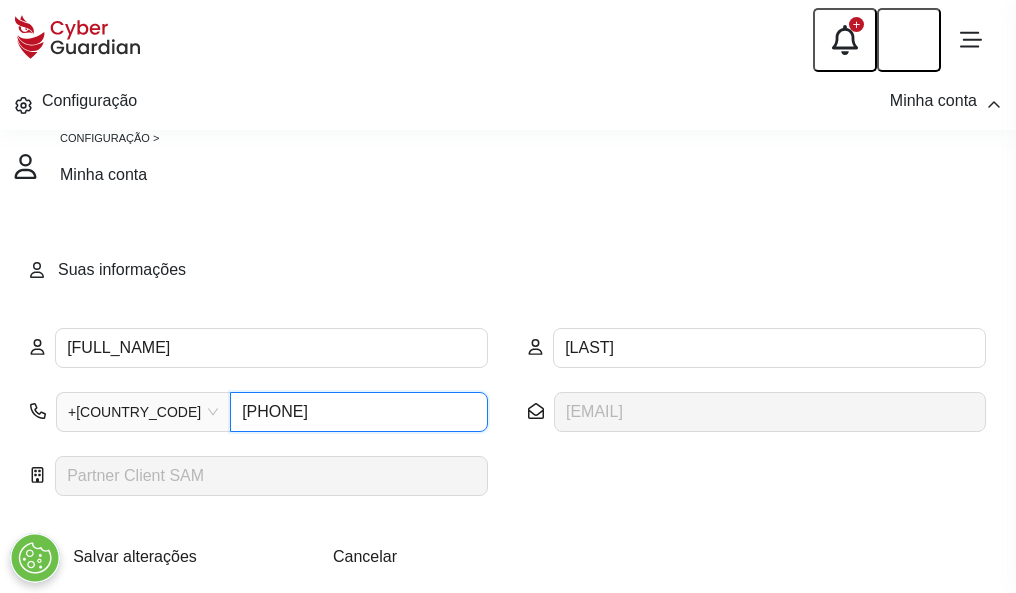 click on "4945488991" at bounding box center [359, 412] 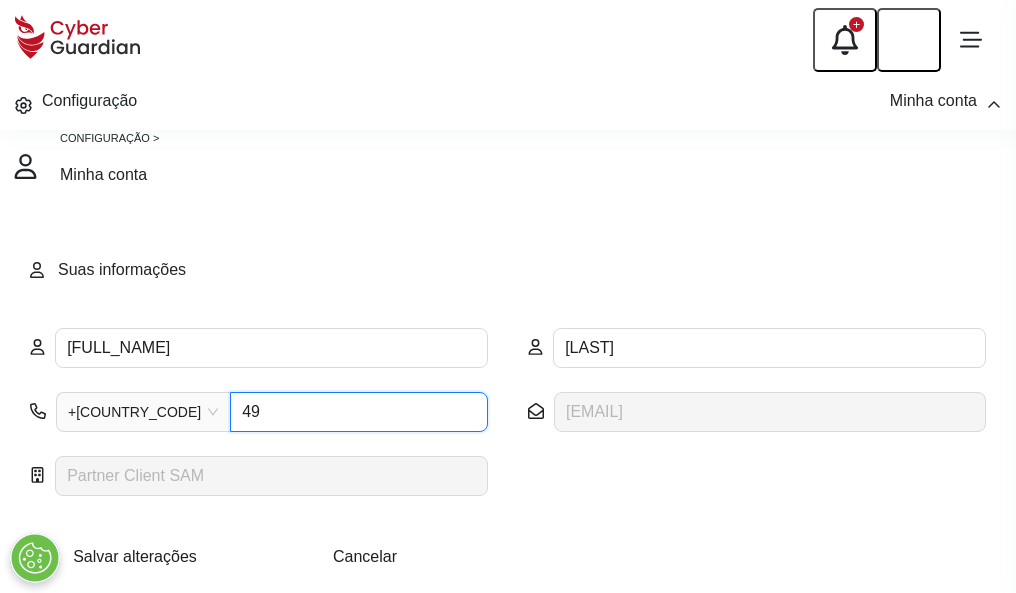 type on "4" 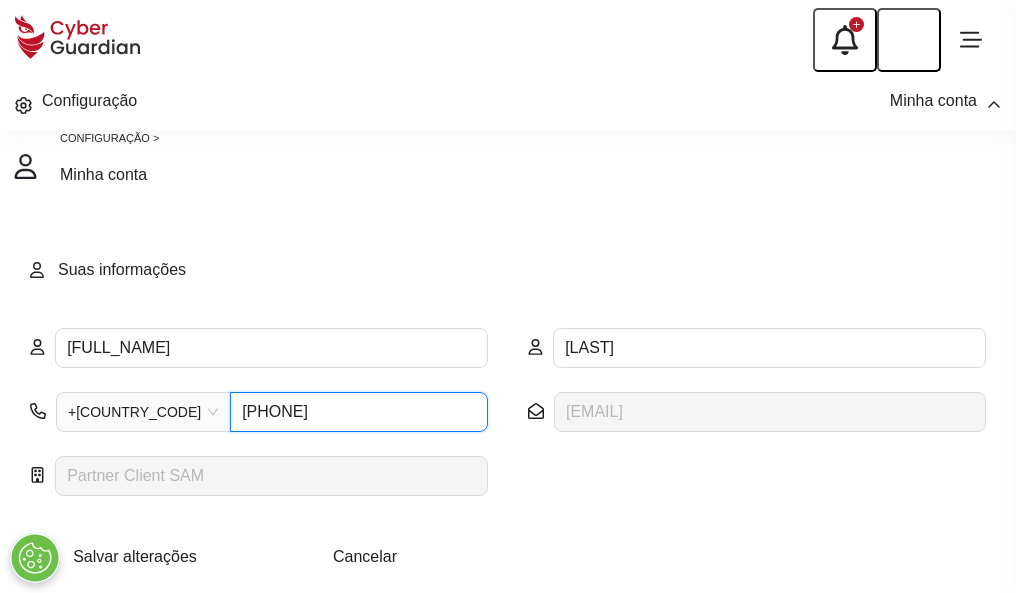 type on "4945135958" 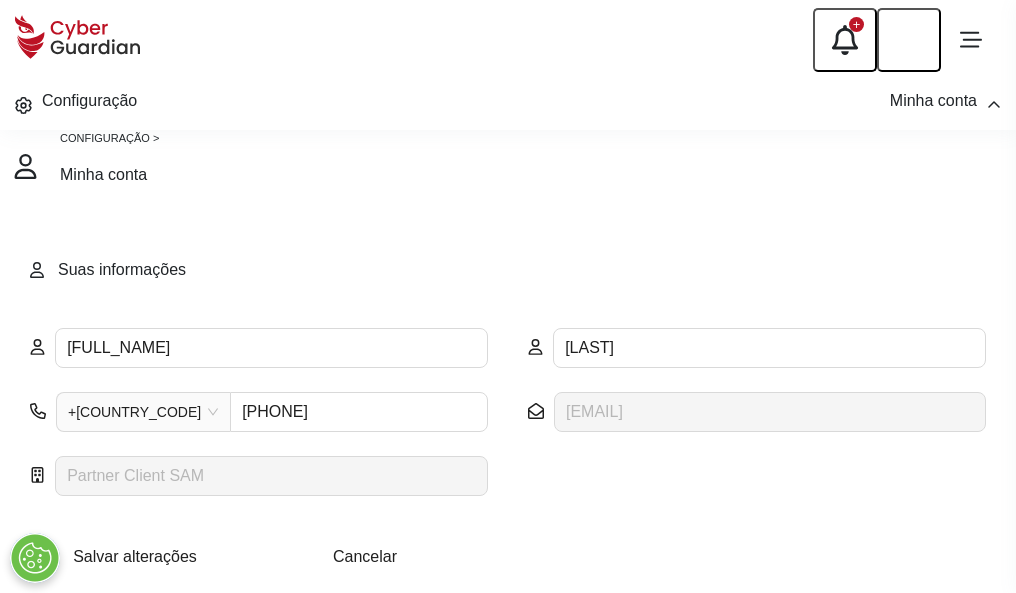 click on "Salvar alterações" at bounding box center [135, 556] 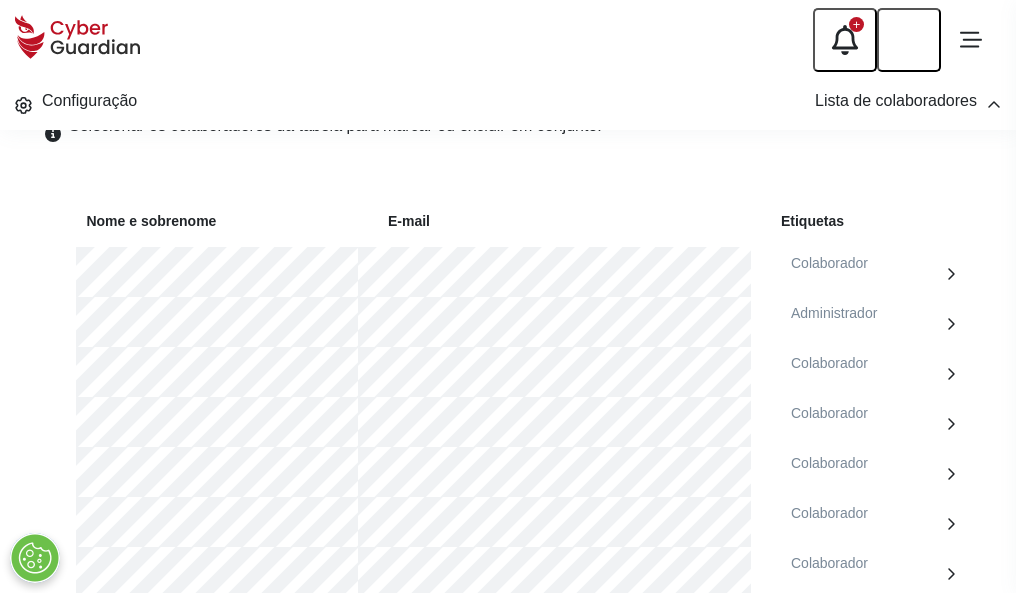 scroll, scrollTop: 856, scrollLeft: 0, axis: vertical 